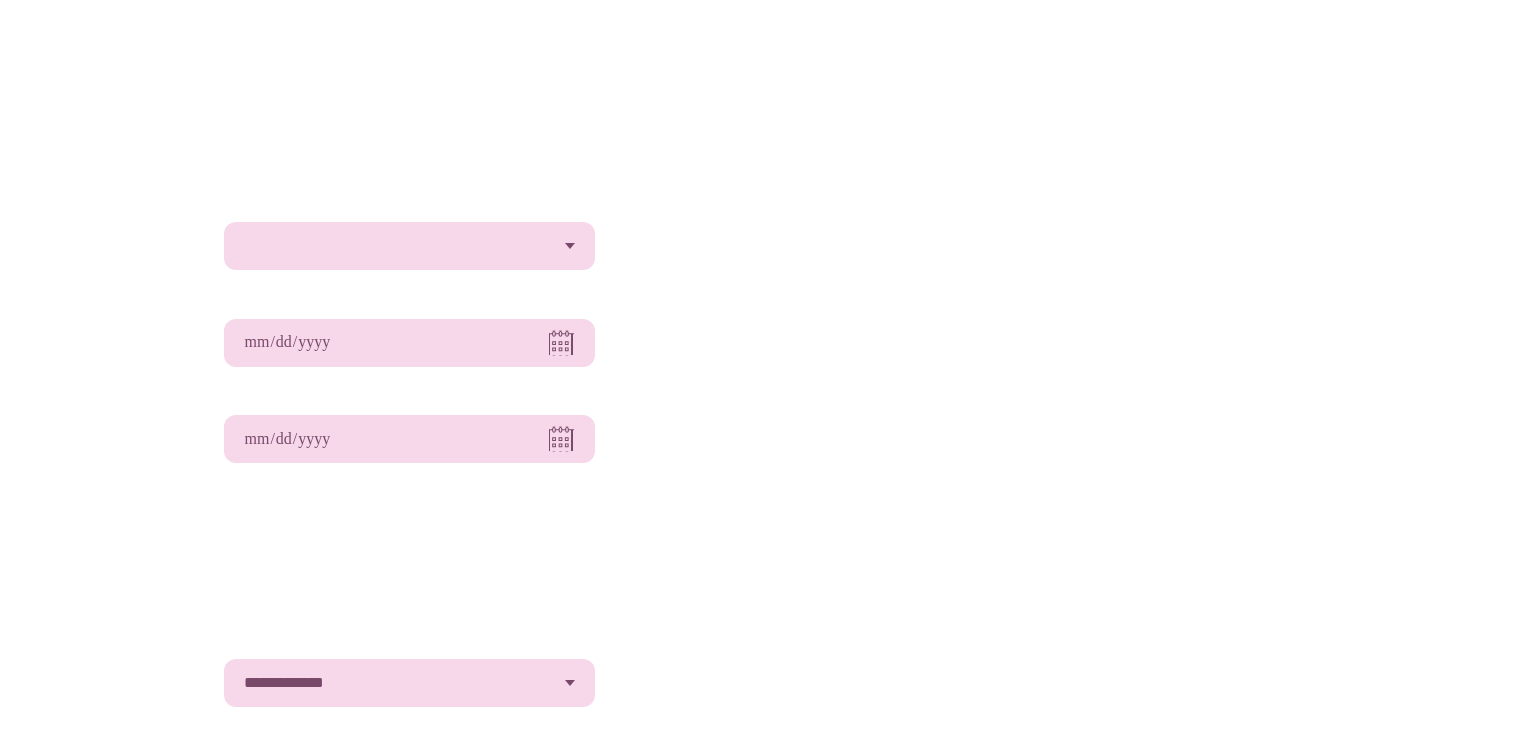 scroll, scrollTop: 0, scrollLeft: 0, axis: both 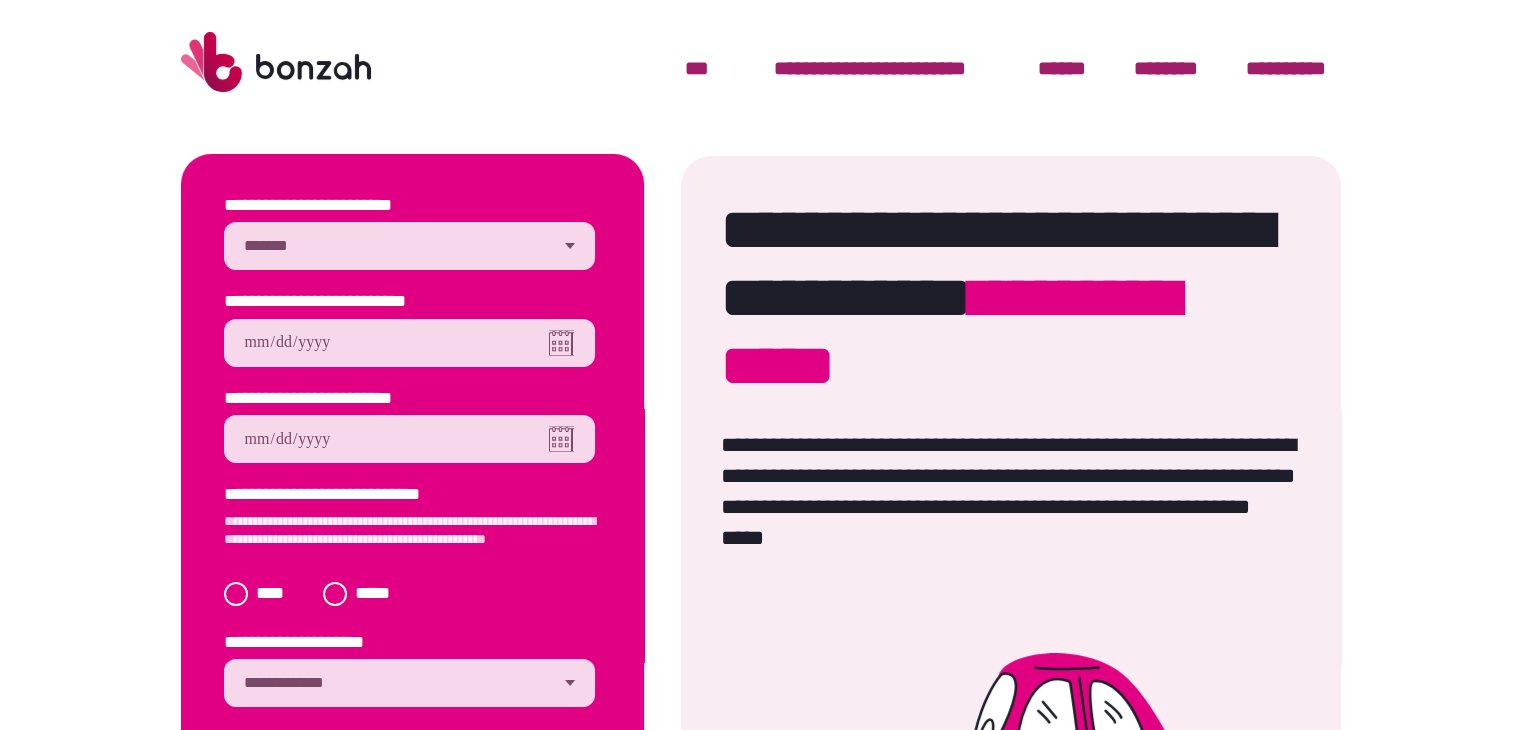 click on "**********" at bounding box center (409, 246) 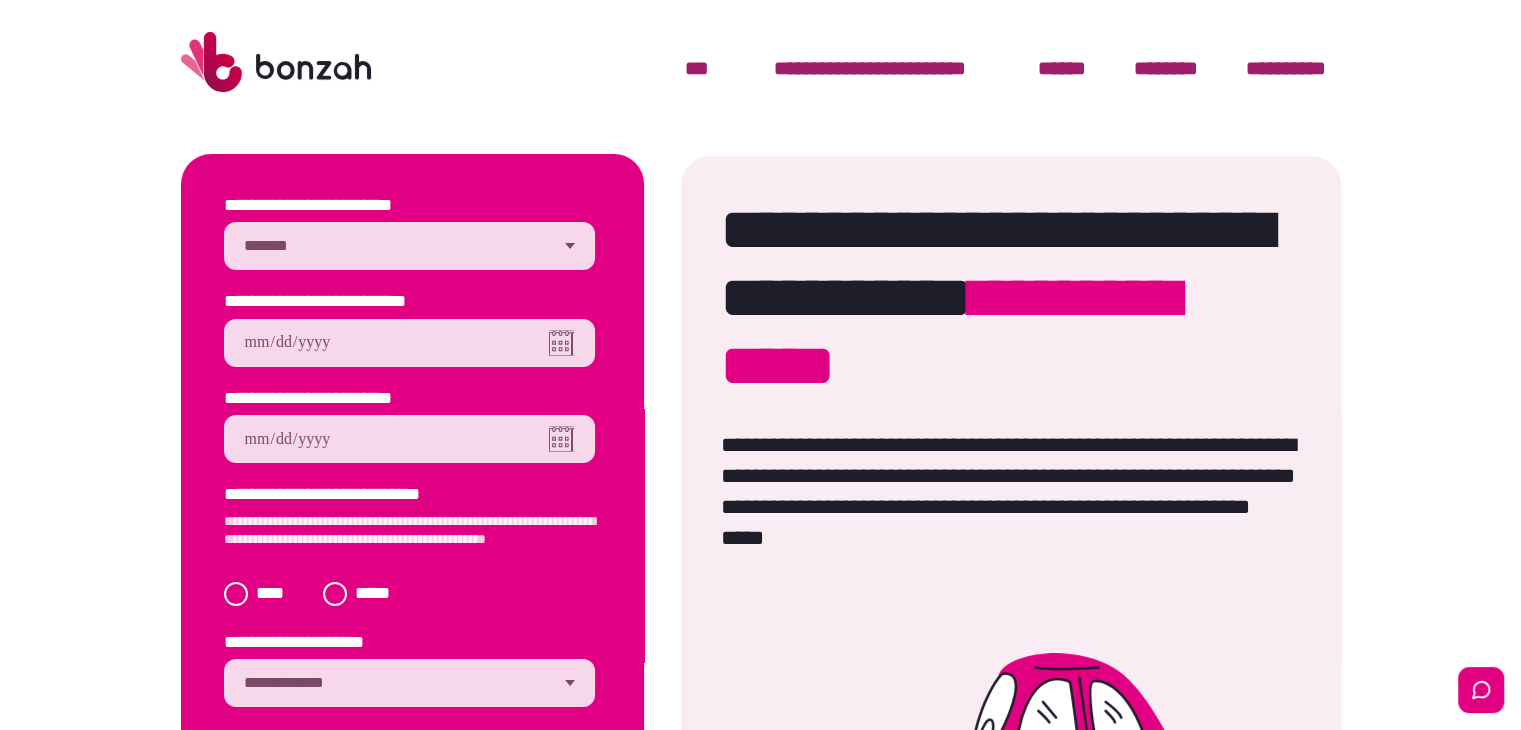 select on "********" 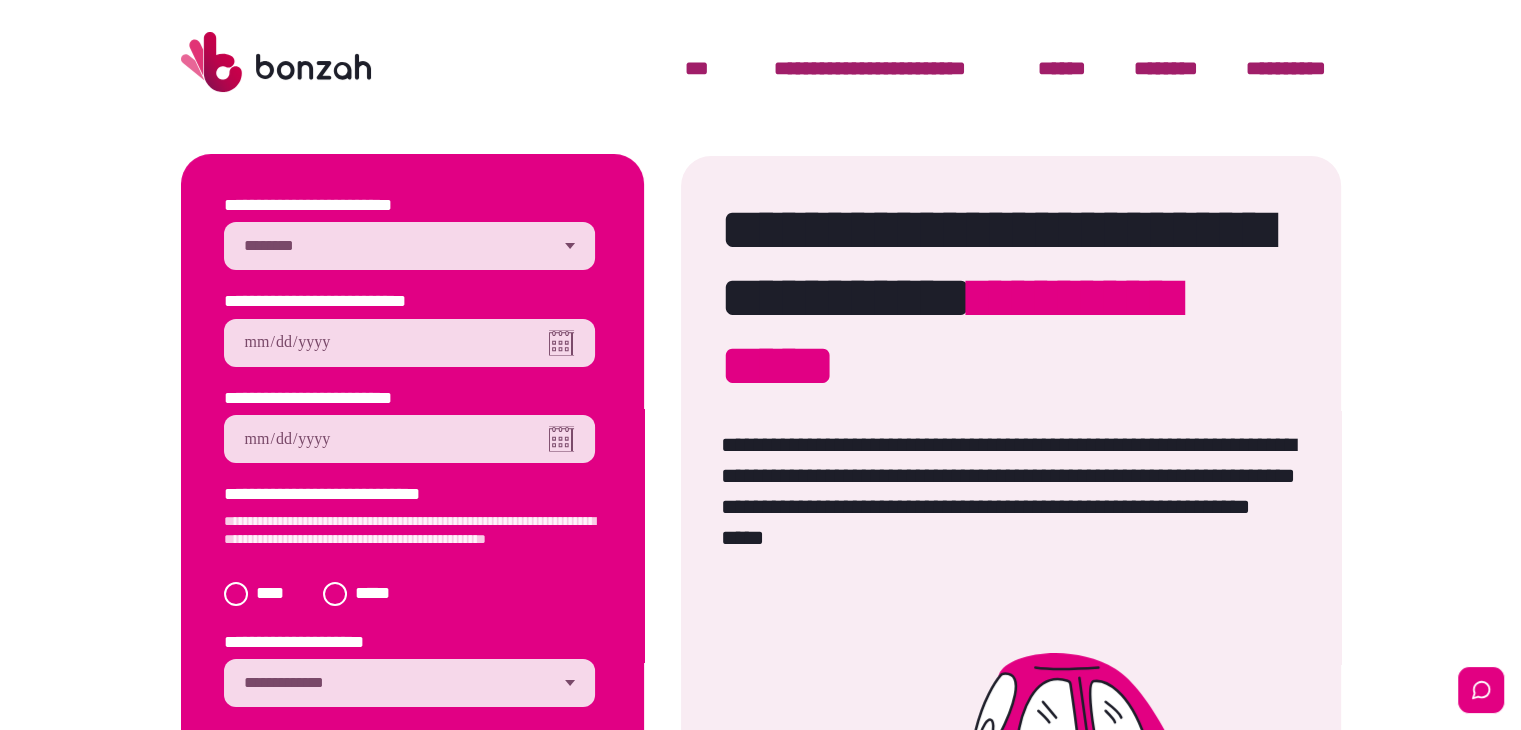 click on "**********" at bounding box center [409, 246] 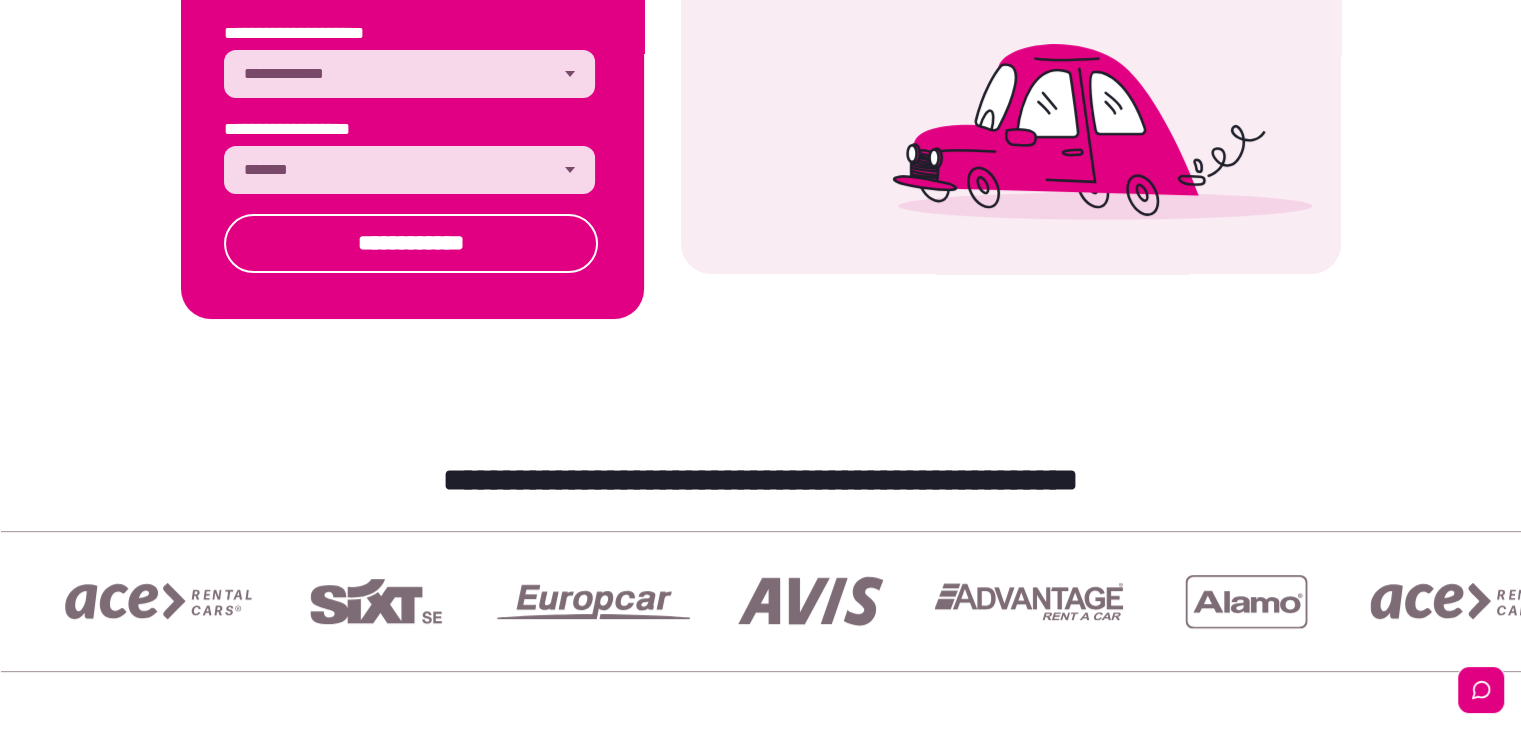 scroll, scrollTop: 616, scrollLeft: 0, axis: vertical 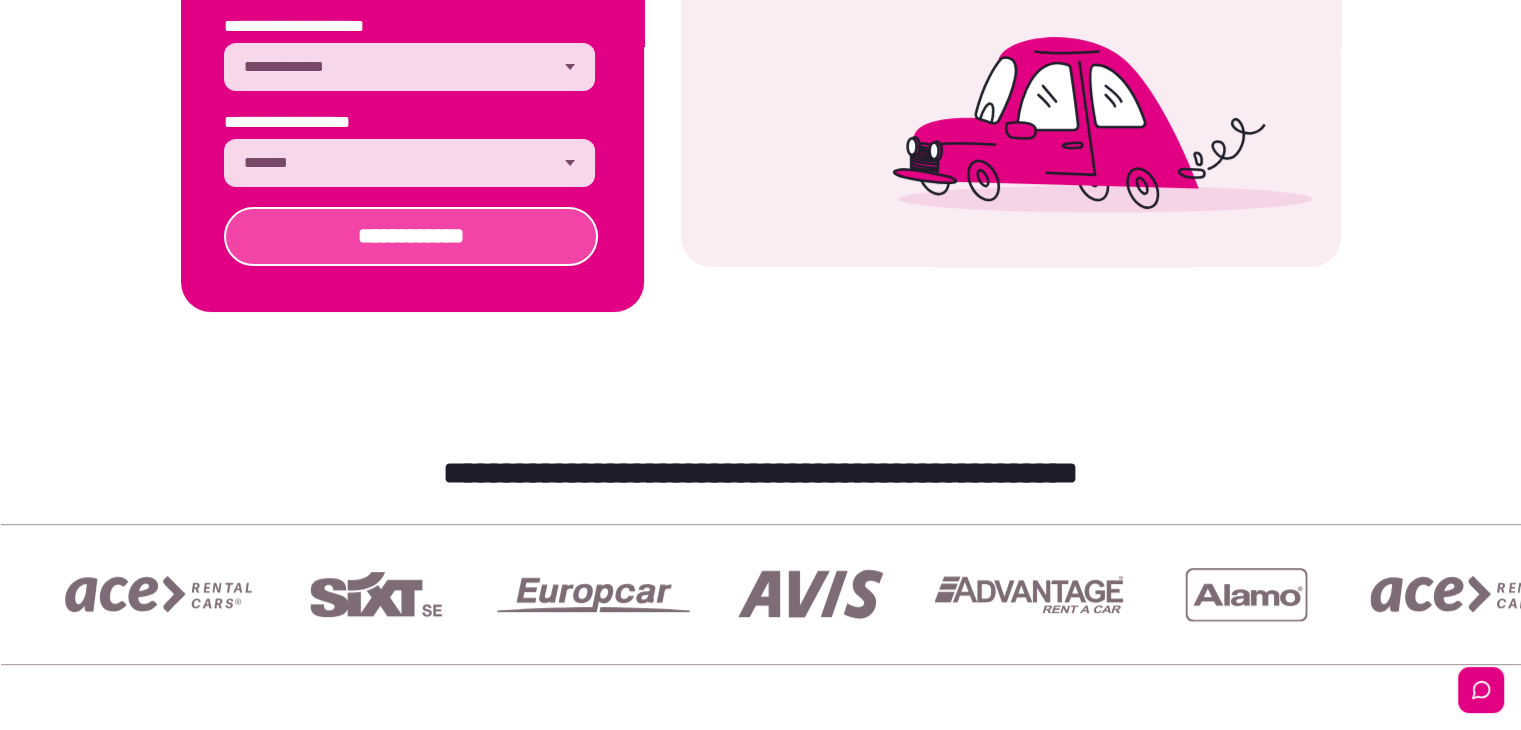 click on "**********" at bounding box center [411, 236] 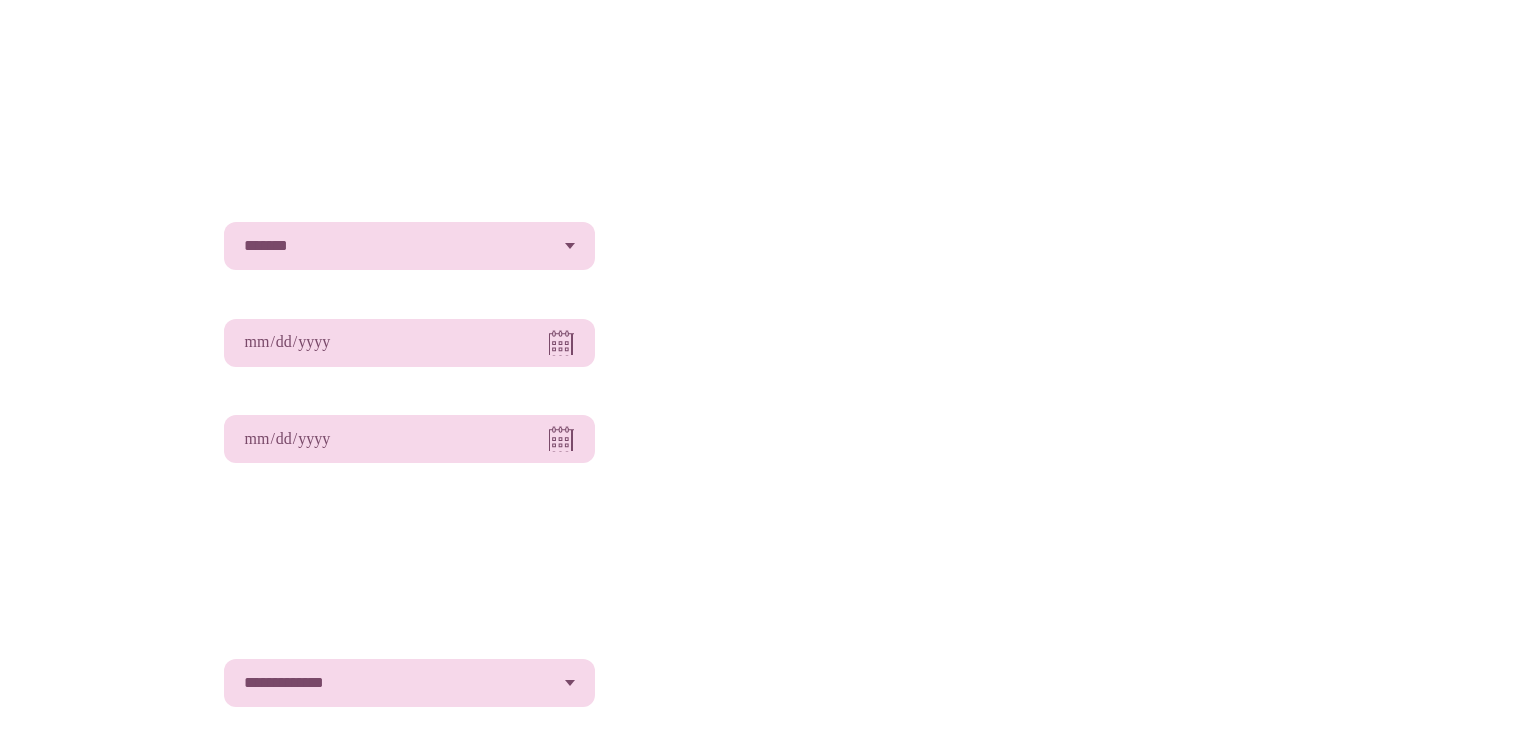 scroll, scrollTop: 616, scrollLeft: 0, axis: vertical 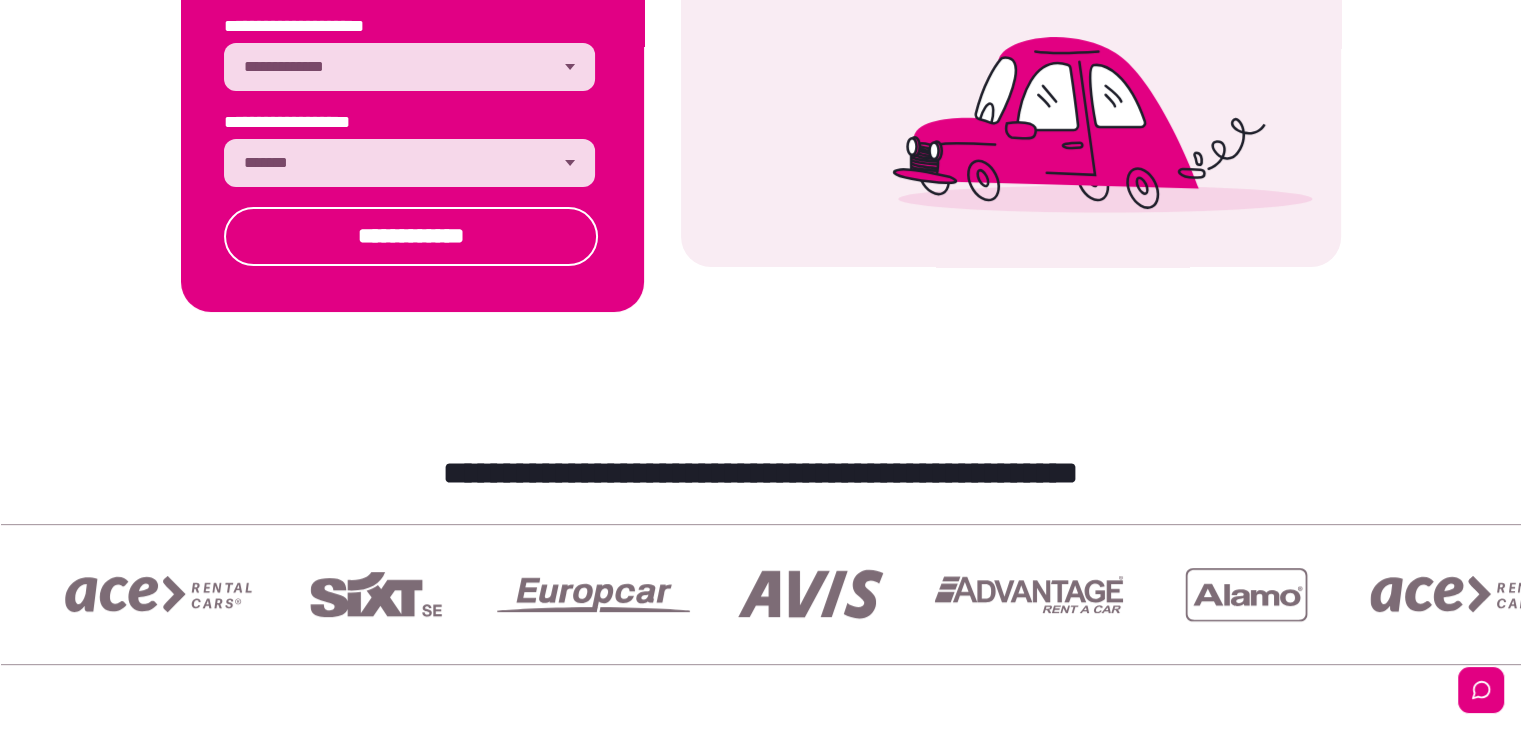 click on "**********" at bounding box center [409, 163] 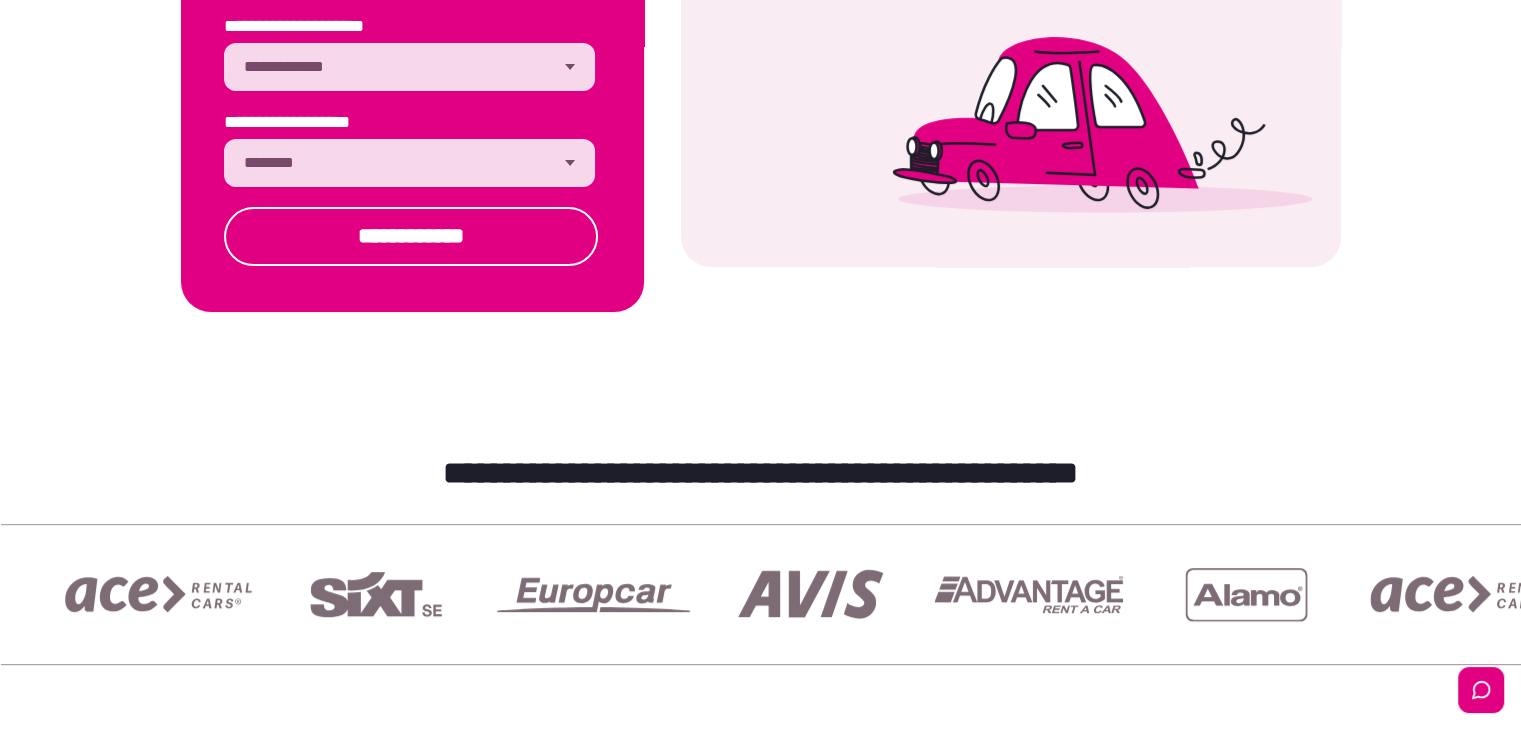 click on "**********" at bounding box center (409, 163) 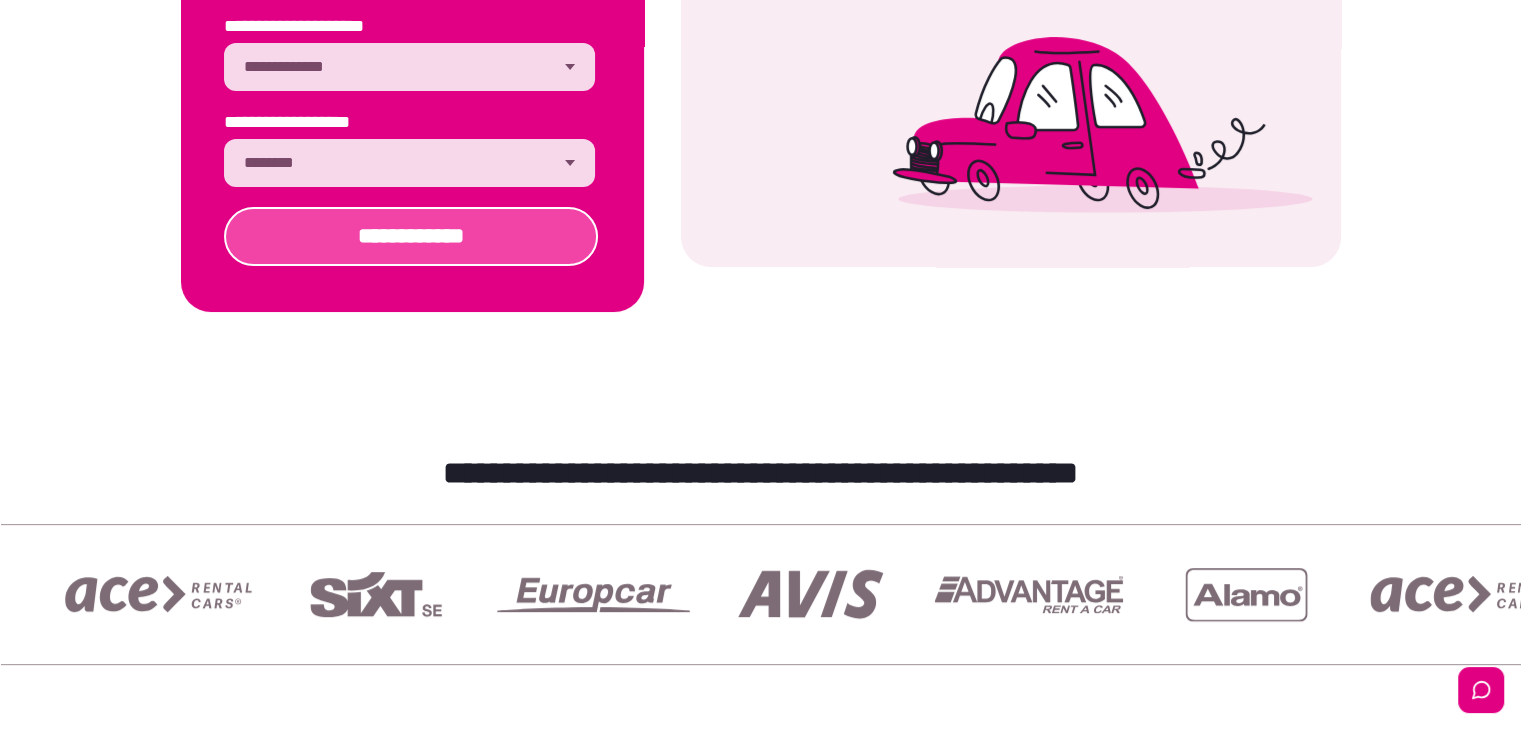 click on "**********" at bounding box center (411, 236) 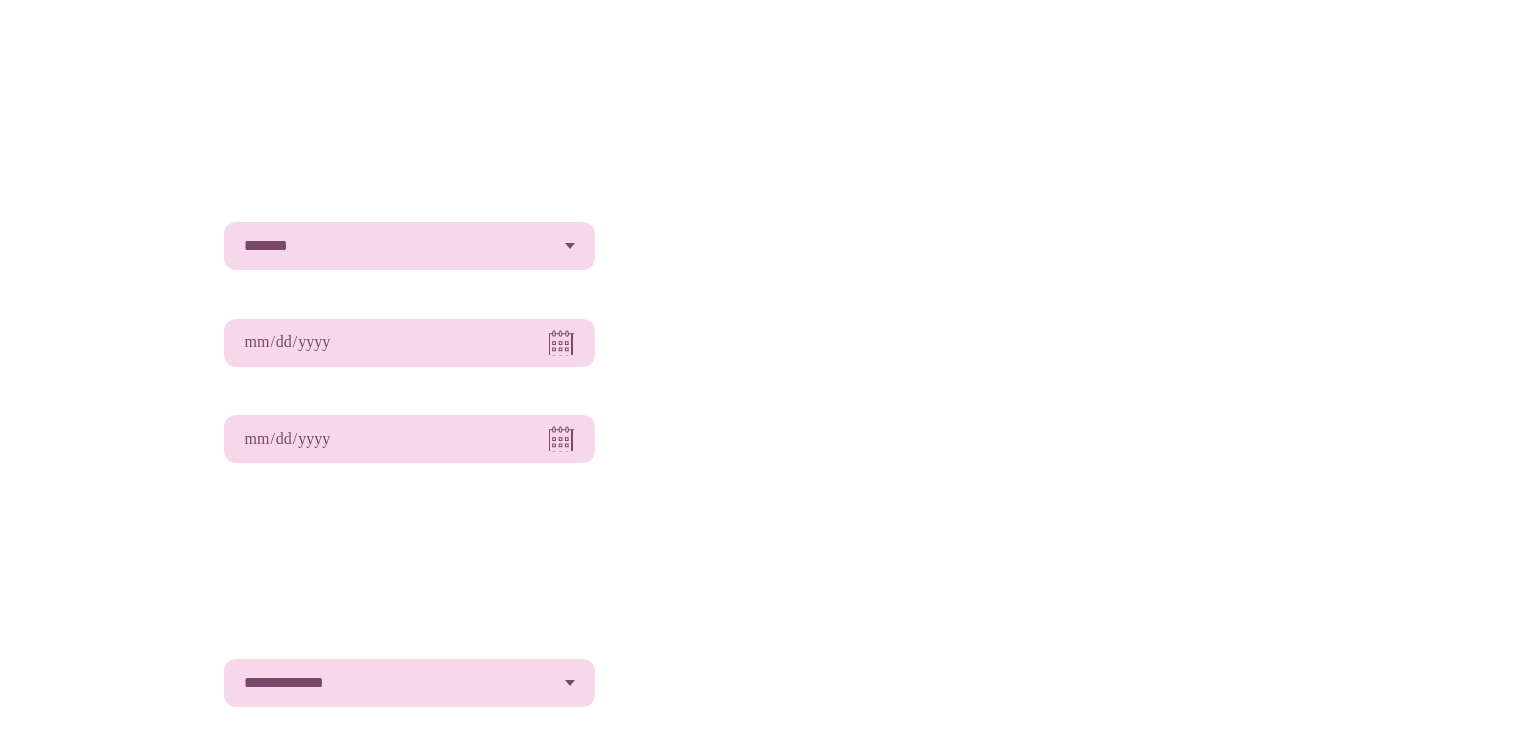 scroll, scrollTop: 616, scrollLeft: 0, axis: vertical 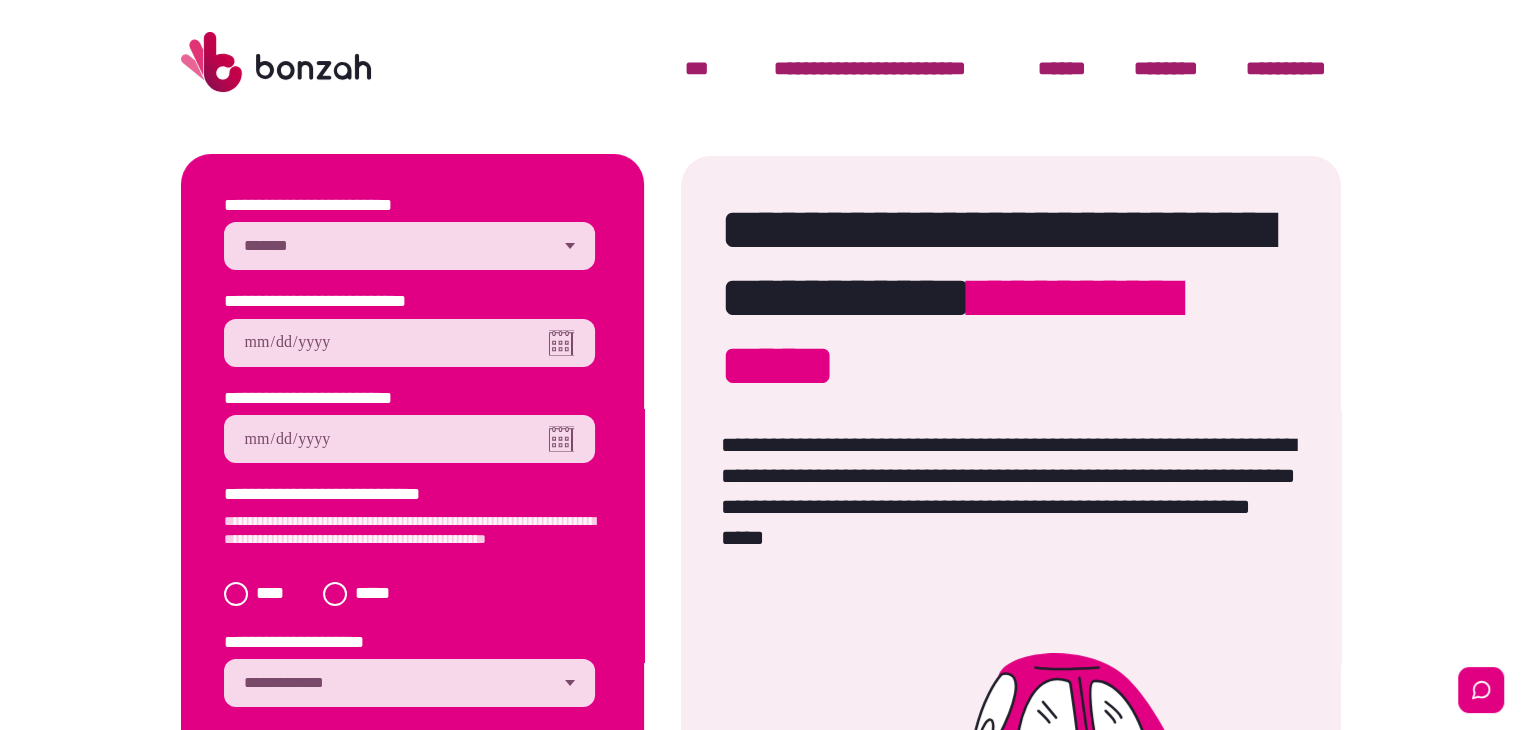 click at bounding box center (409, 343) 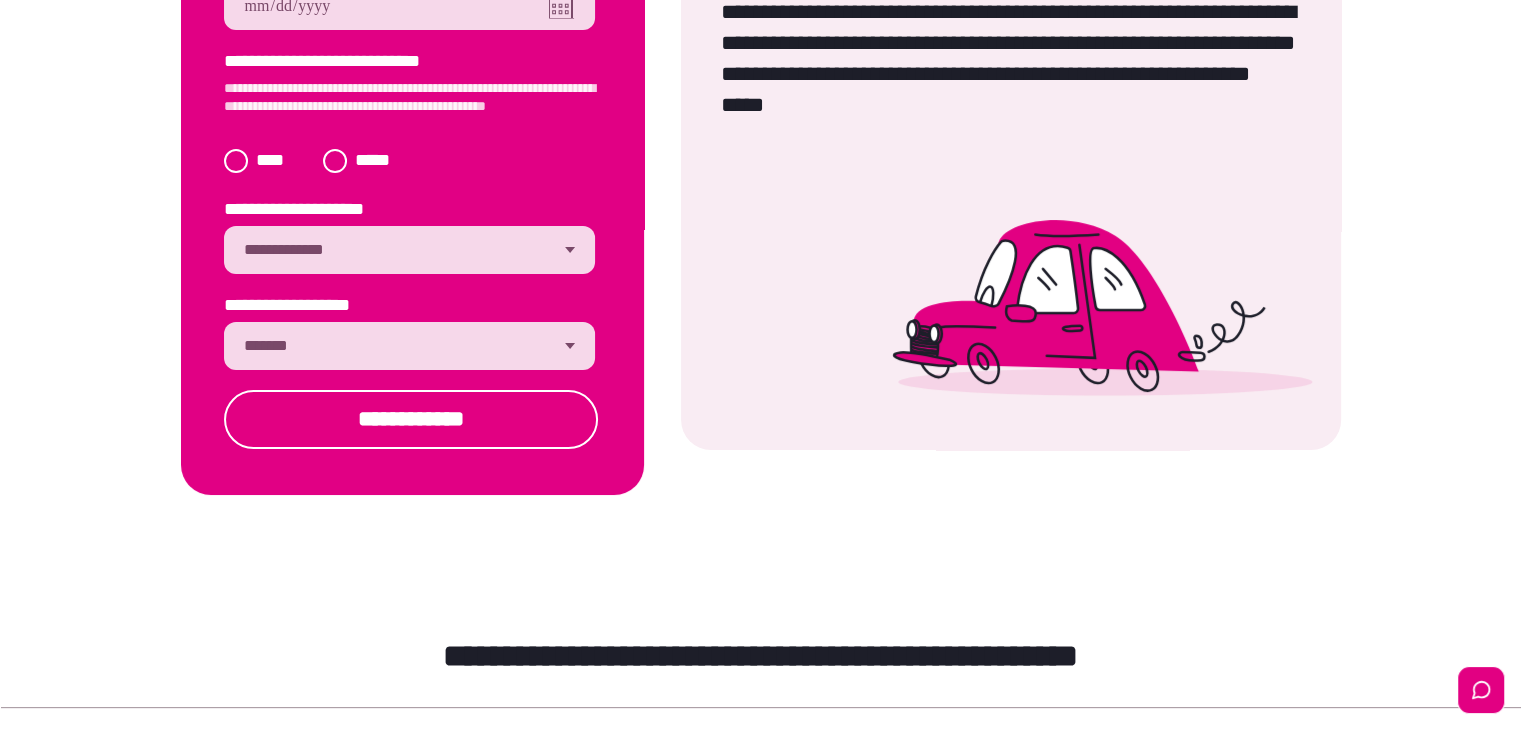 scroll, scrollTop: 412, scrollLeft: 0, axis: vertical 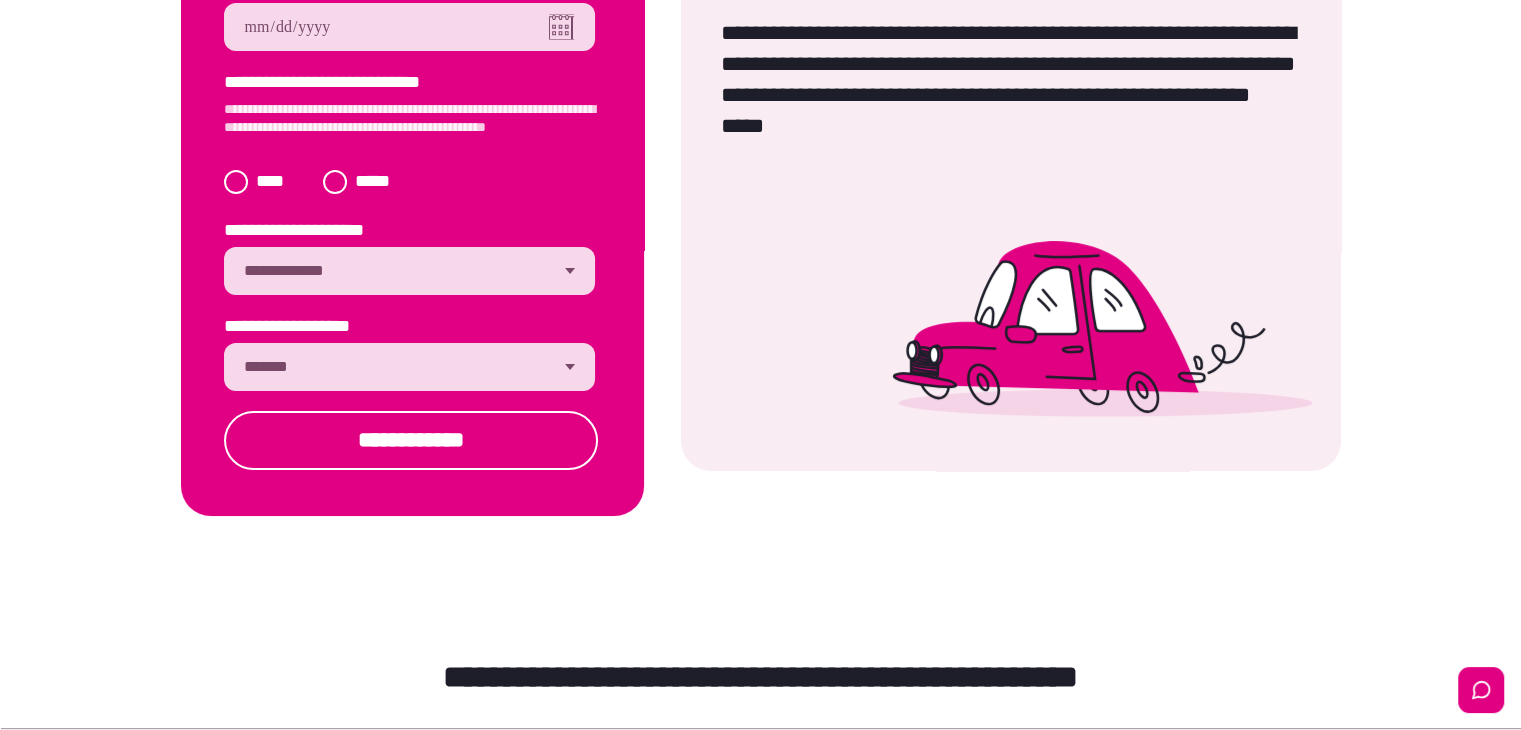 click on "**********" at bounding box center [409, 367] 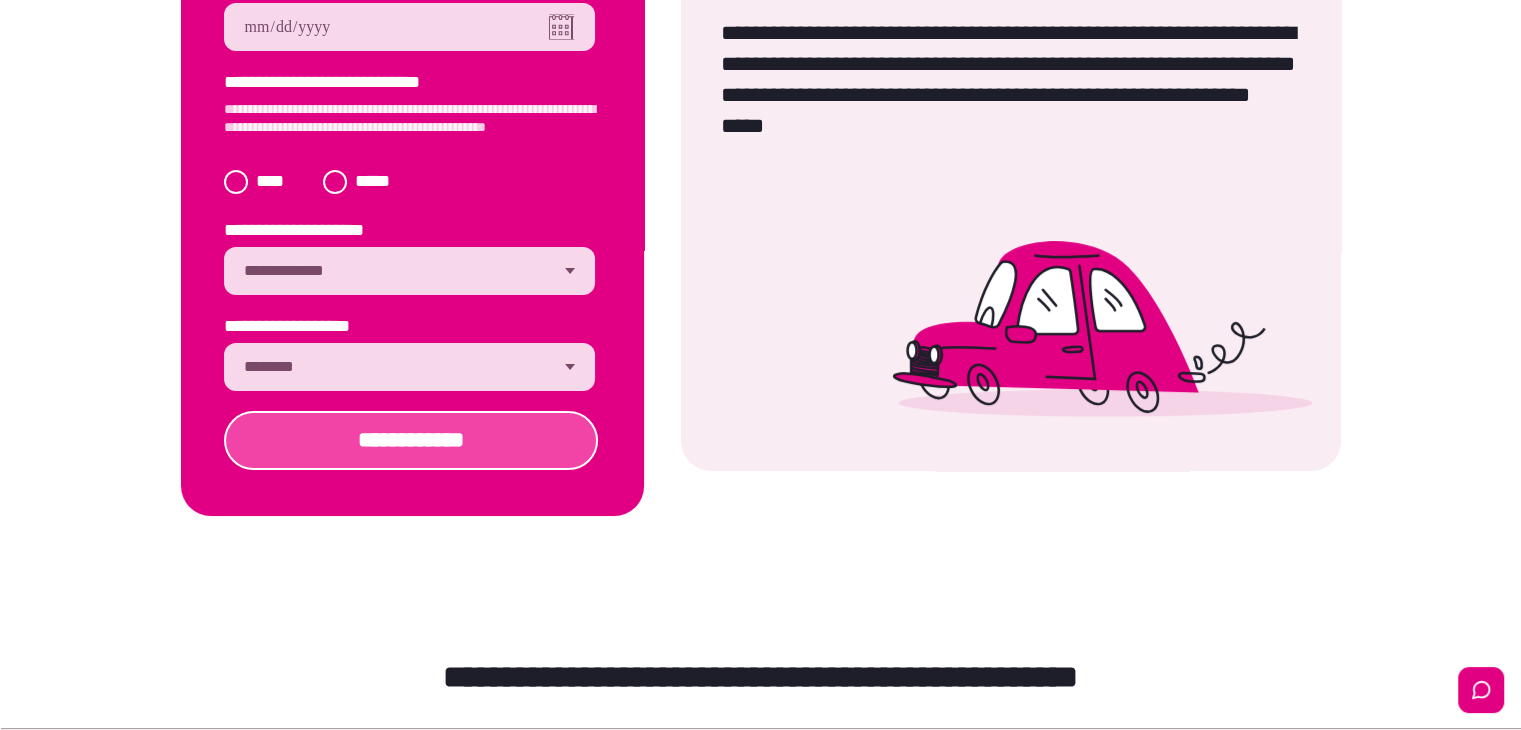 click on "**********" at bounding box center [411, 440] 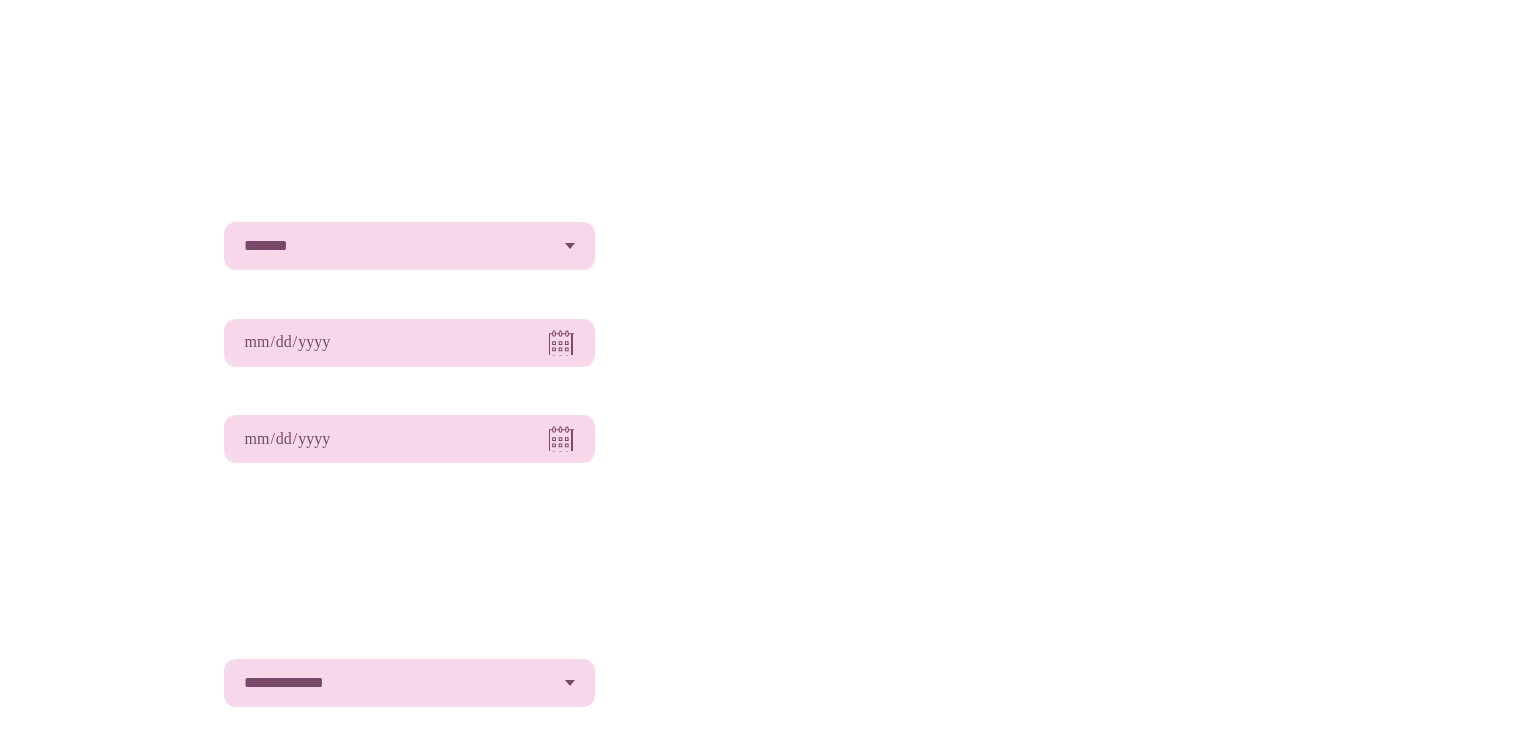 scroll, scrollTop: 412, scrollLeft: 0, axis: vertical 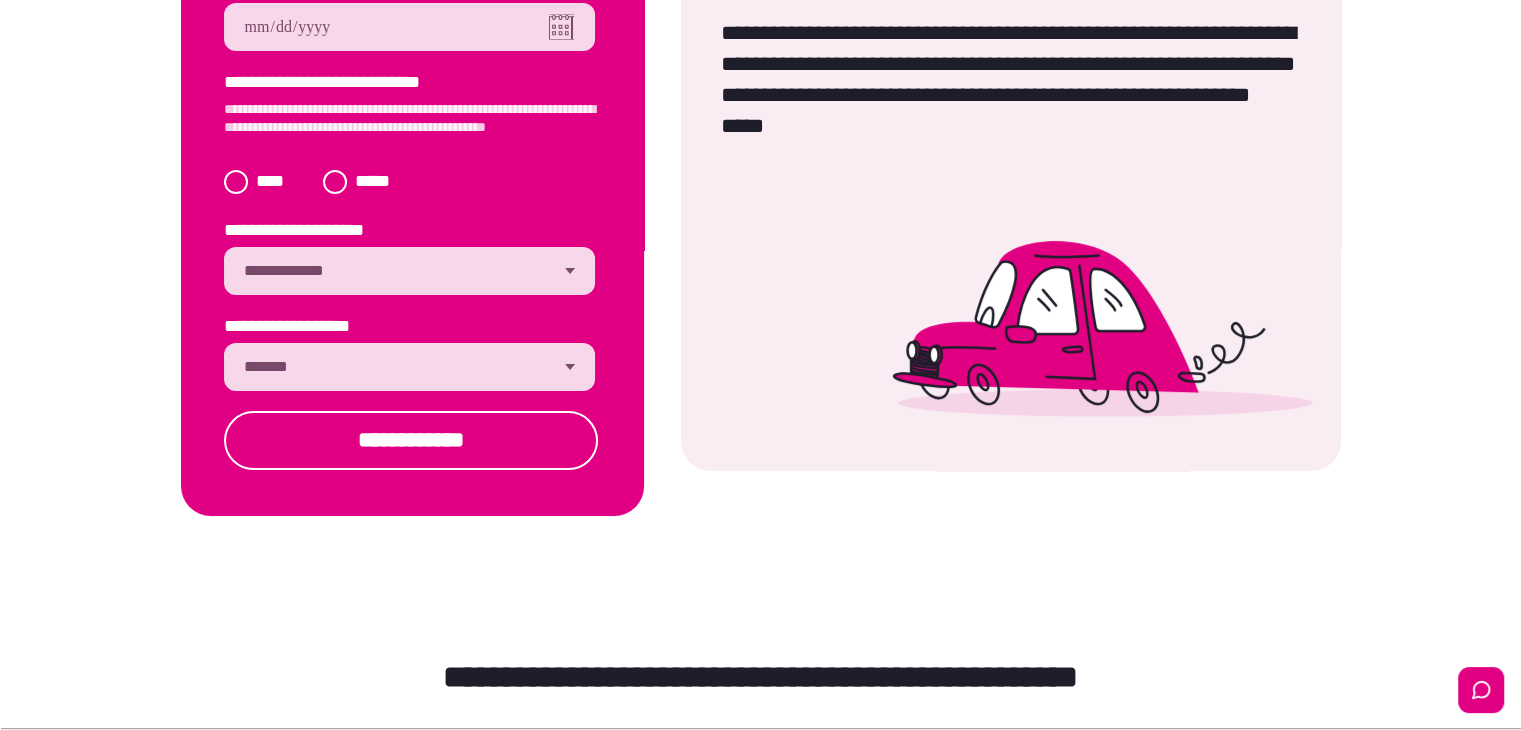 click on "**********" at bounding box center [409, 27] 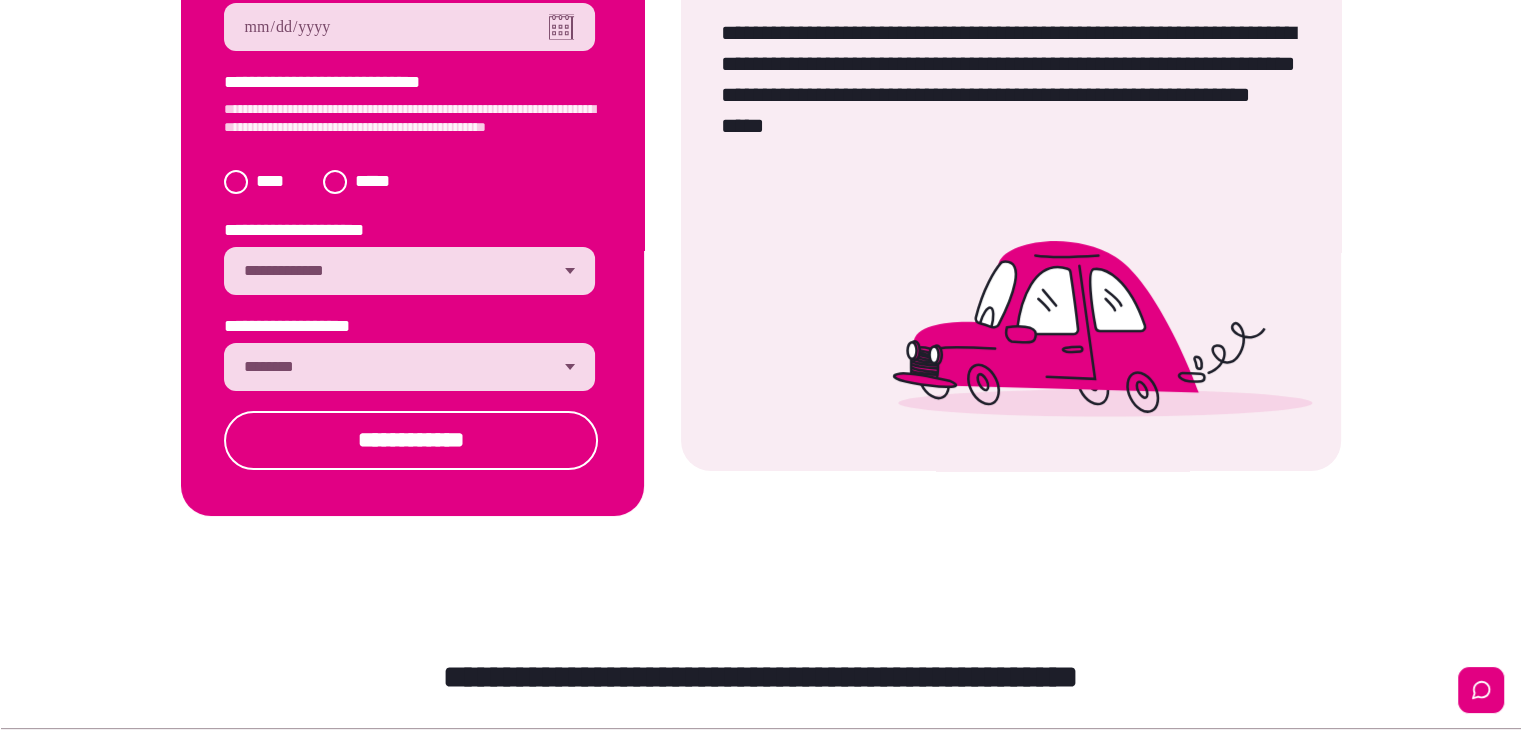 click on "**********" at bounding box center [409, 367] 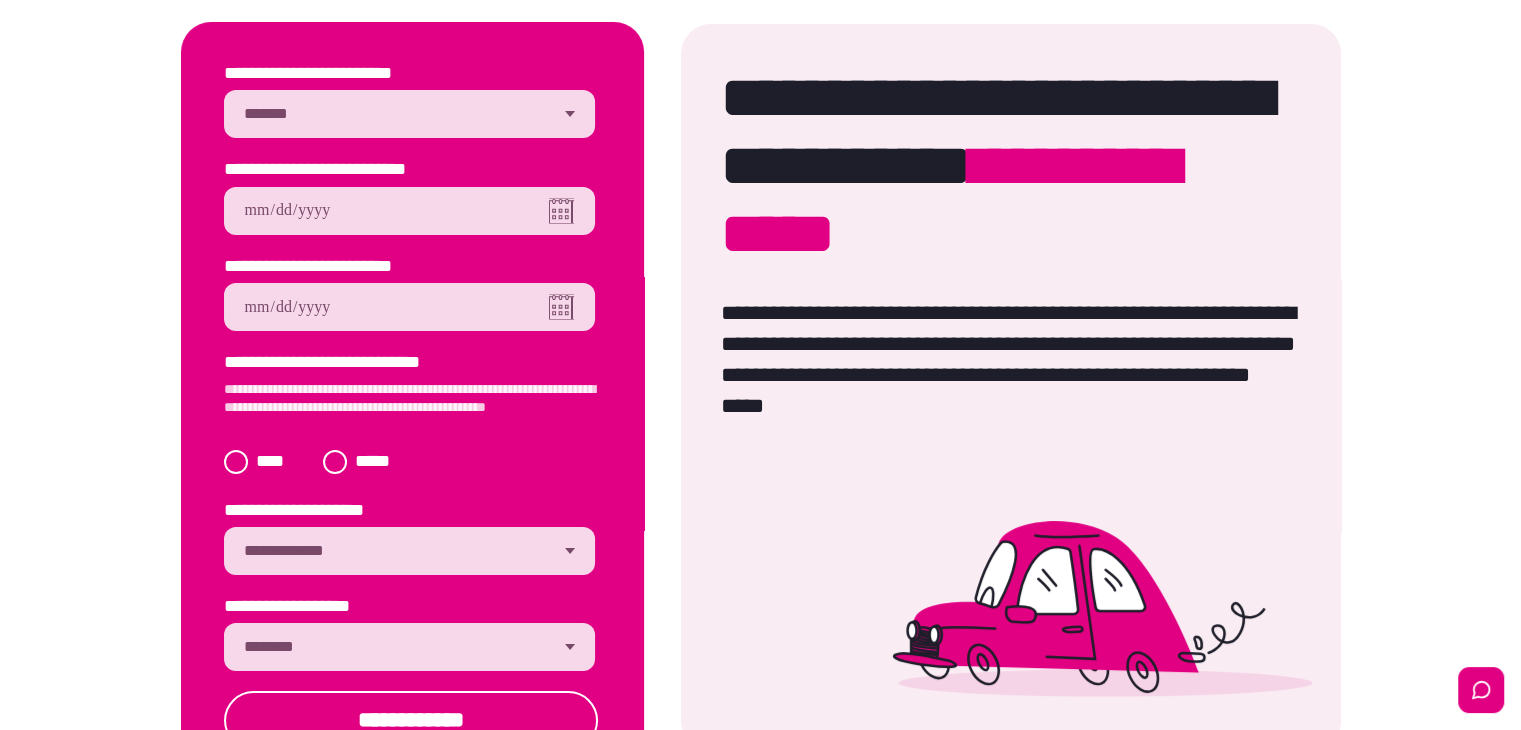 scroll, scrollTop: 92, scrollLeft: 0, axis: vertical 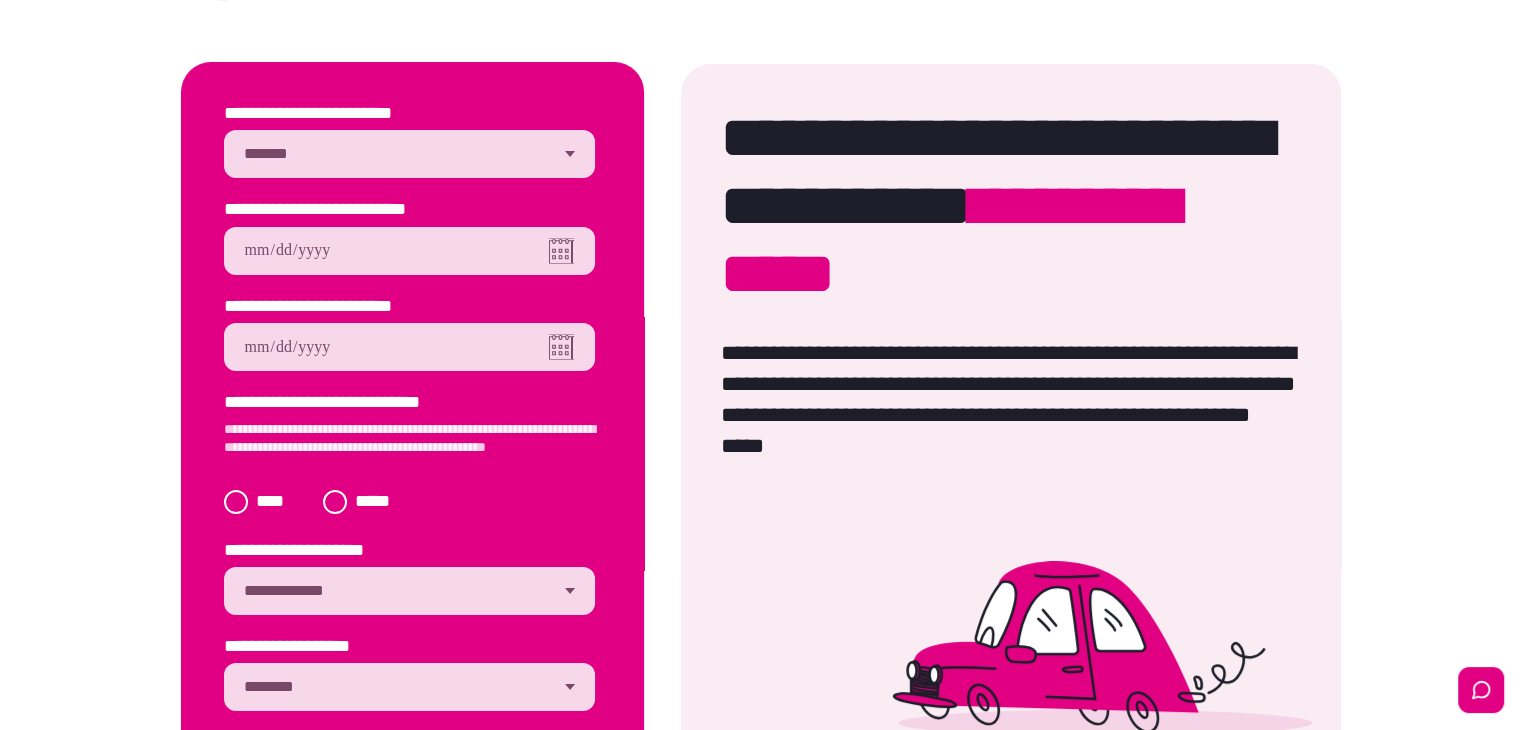 click on "**********" at bounding box center [409, 154] 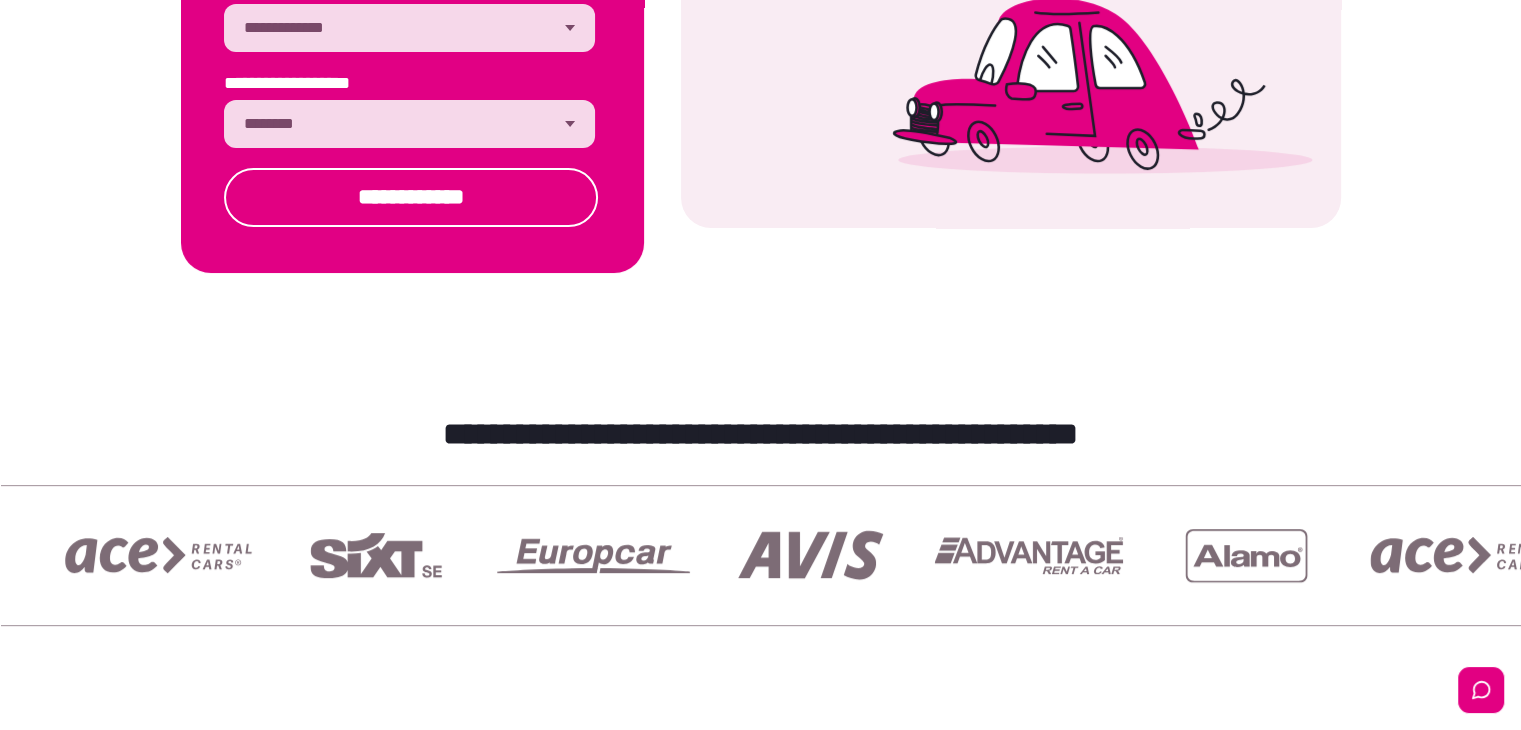 scroll, scrollTop: 546, scrollLeft: 0, axis: vertical 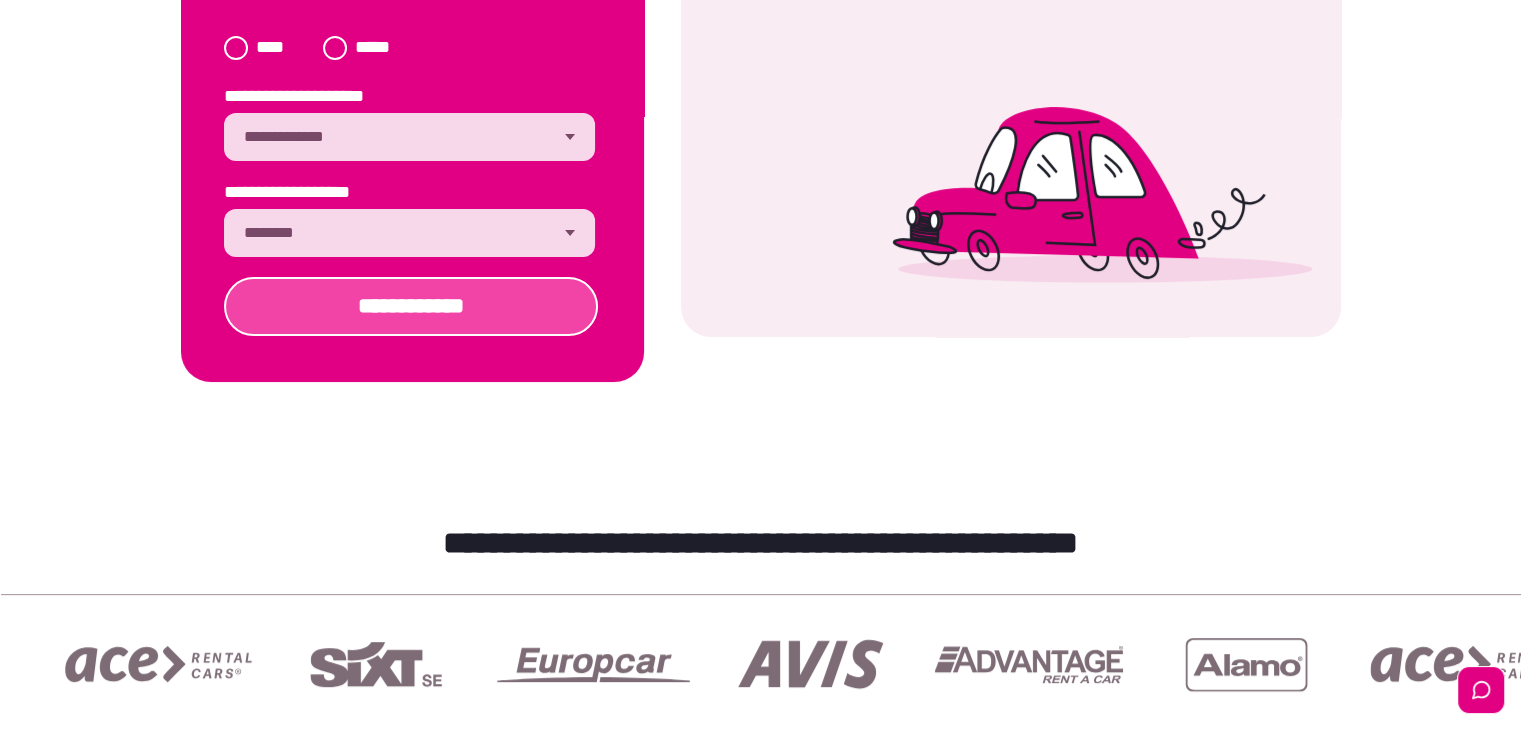 click on "**********" at bounding box center [411, 306] 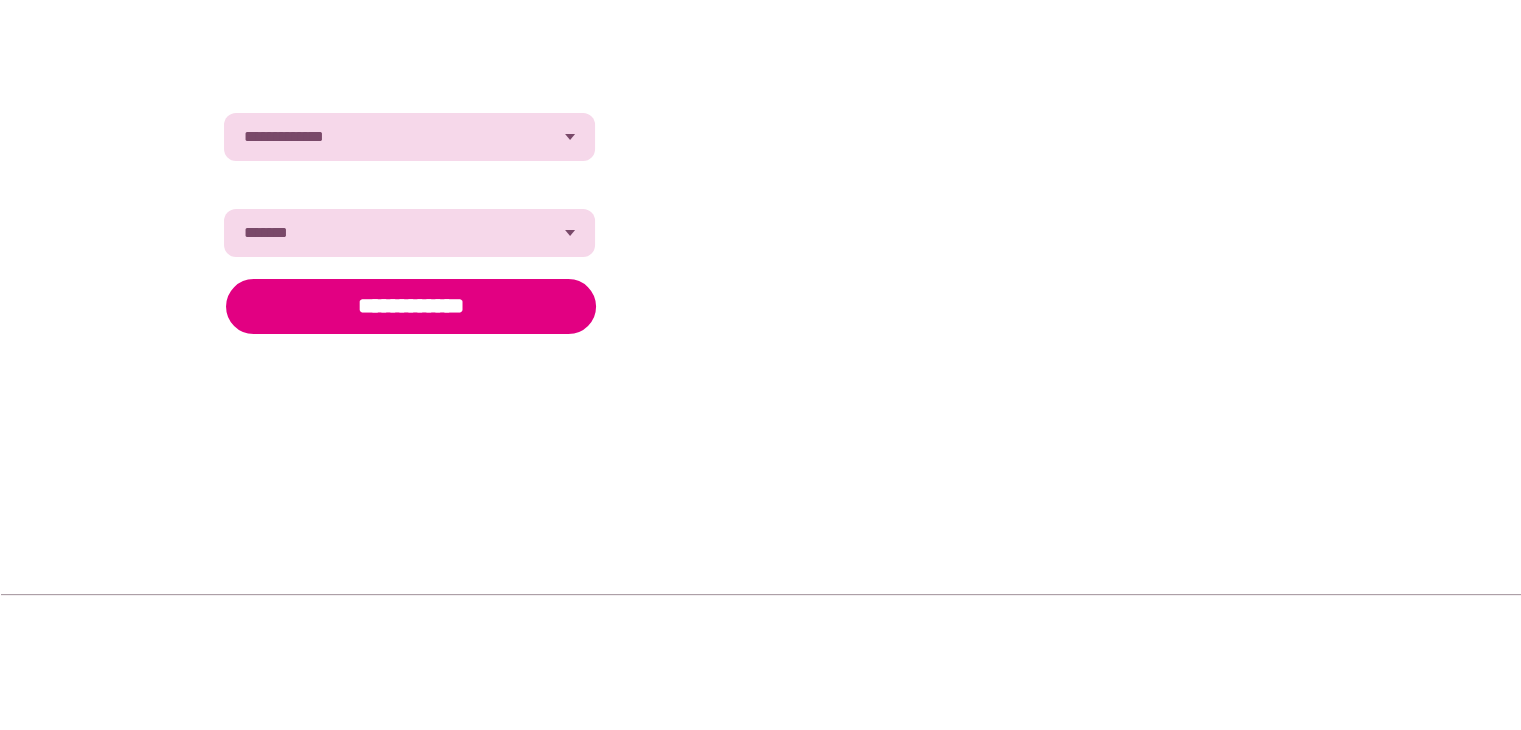 scroll, scrollTop: 546, scrollLeft: 0, axis: vertical 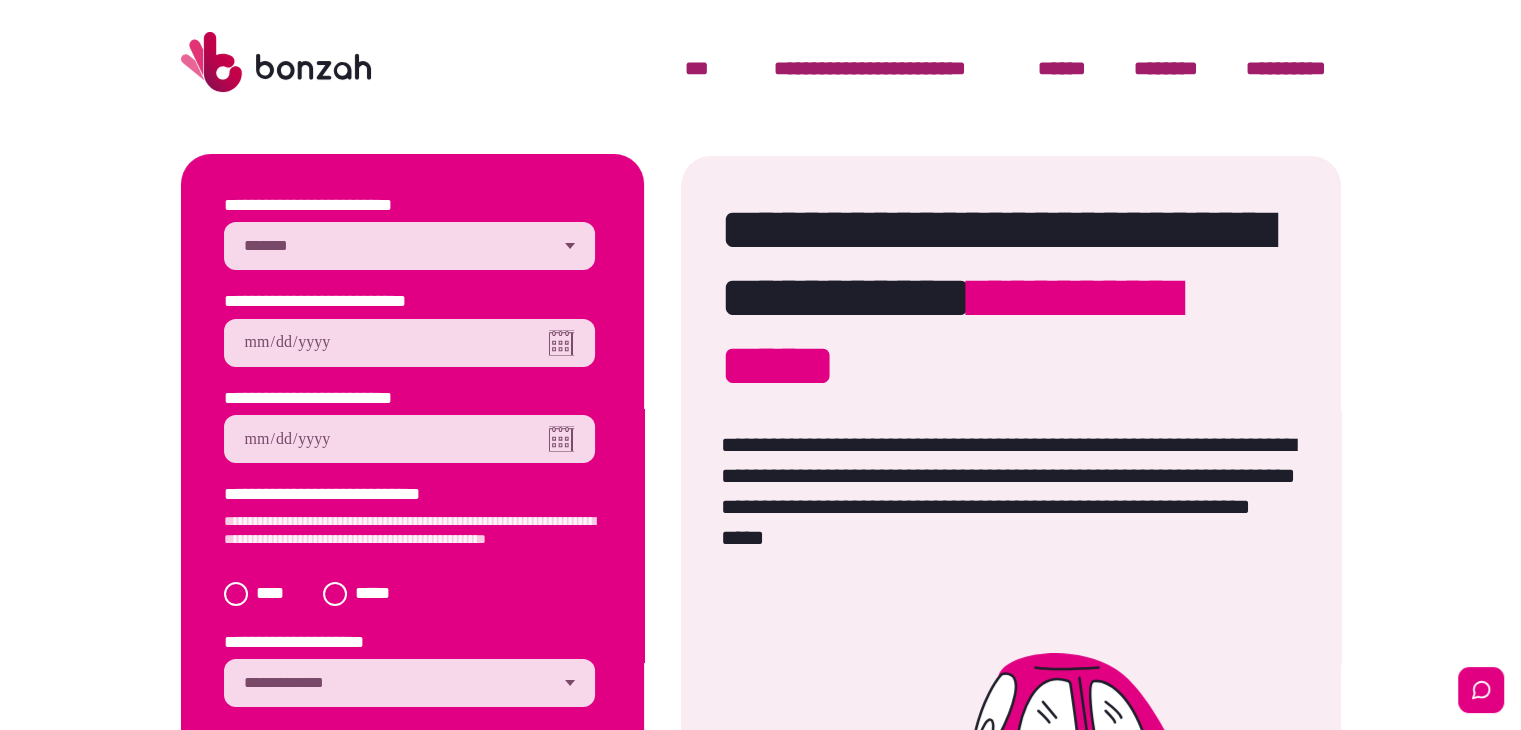 click at bounding box center (236, 594) 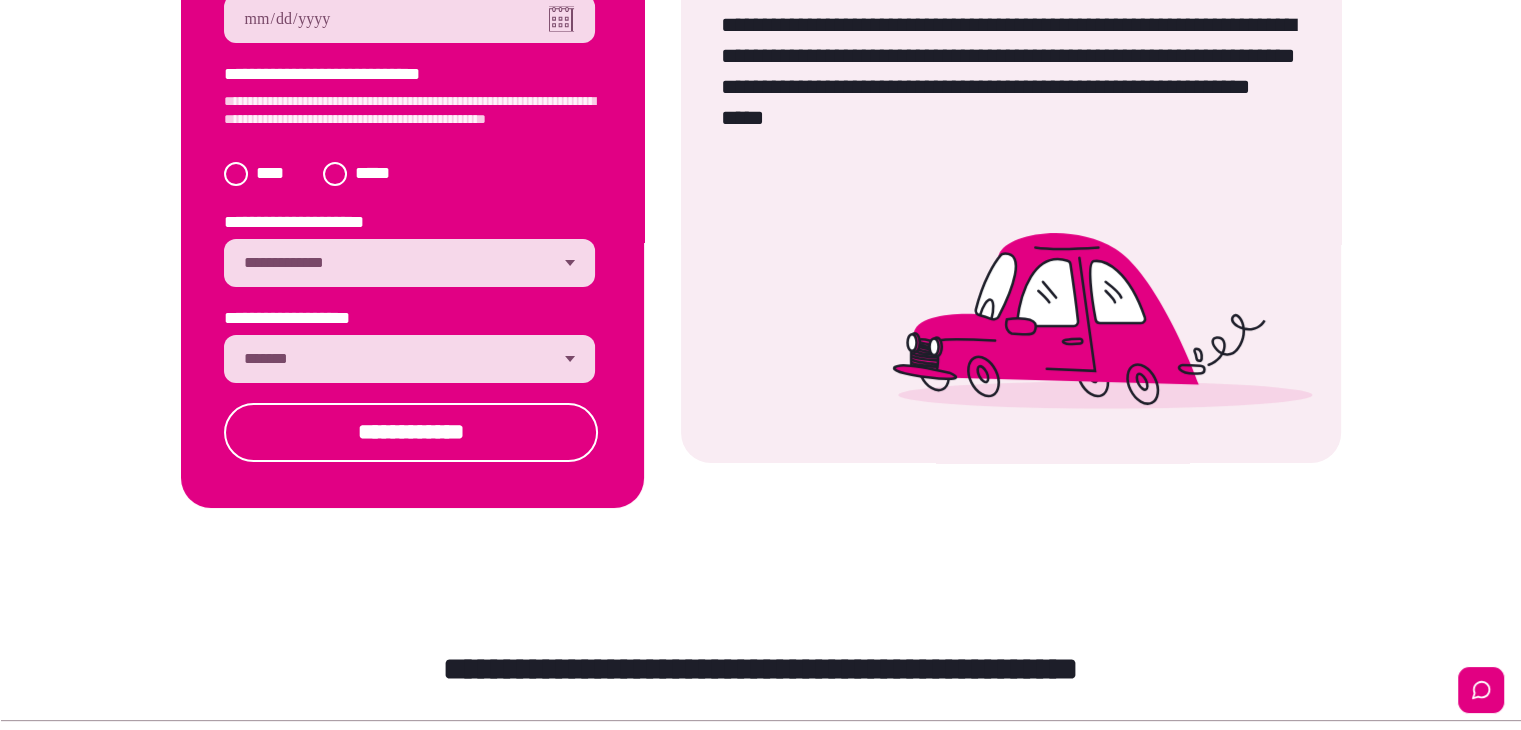 scroll, scrollTop: 433, scrollLeft: 0, axis: vertical 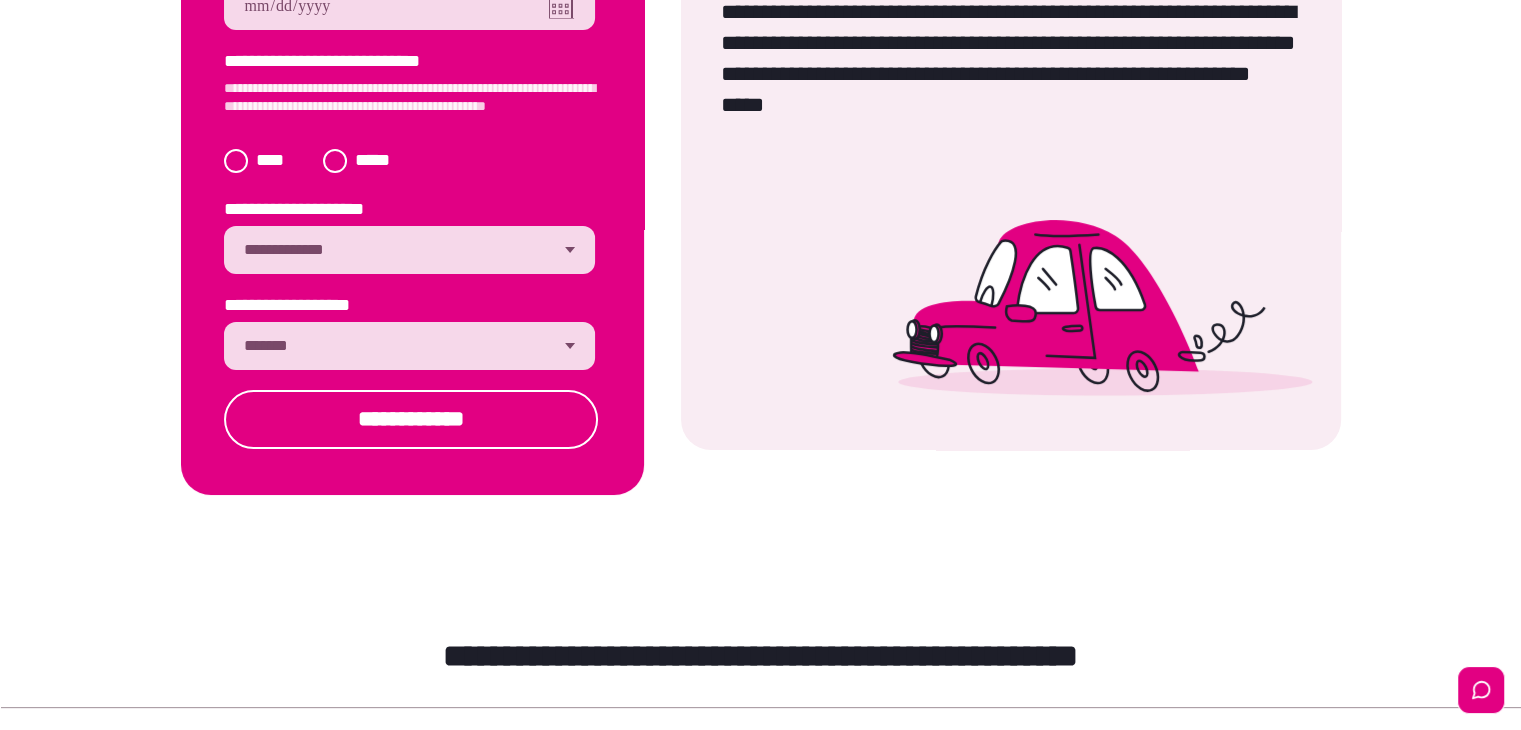 click on "**********" at bounding box center [409, 346] 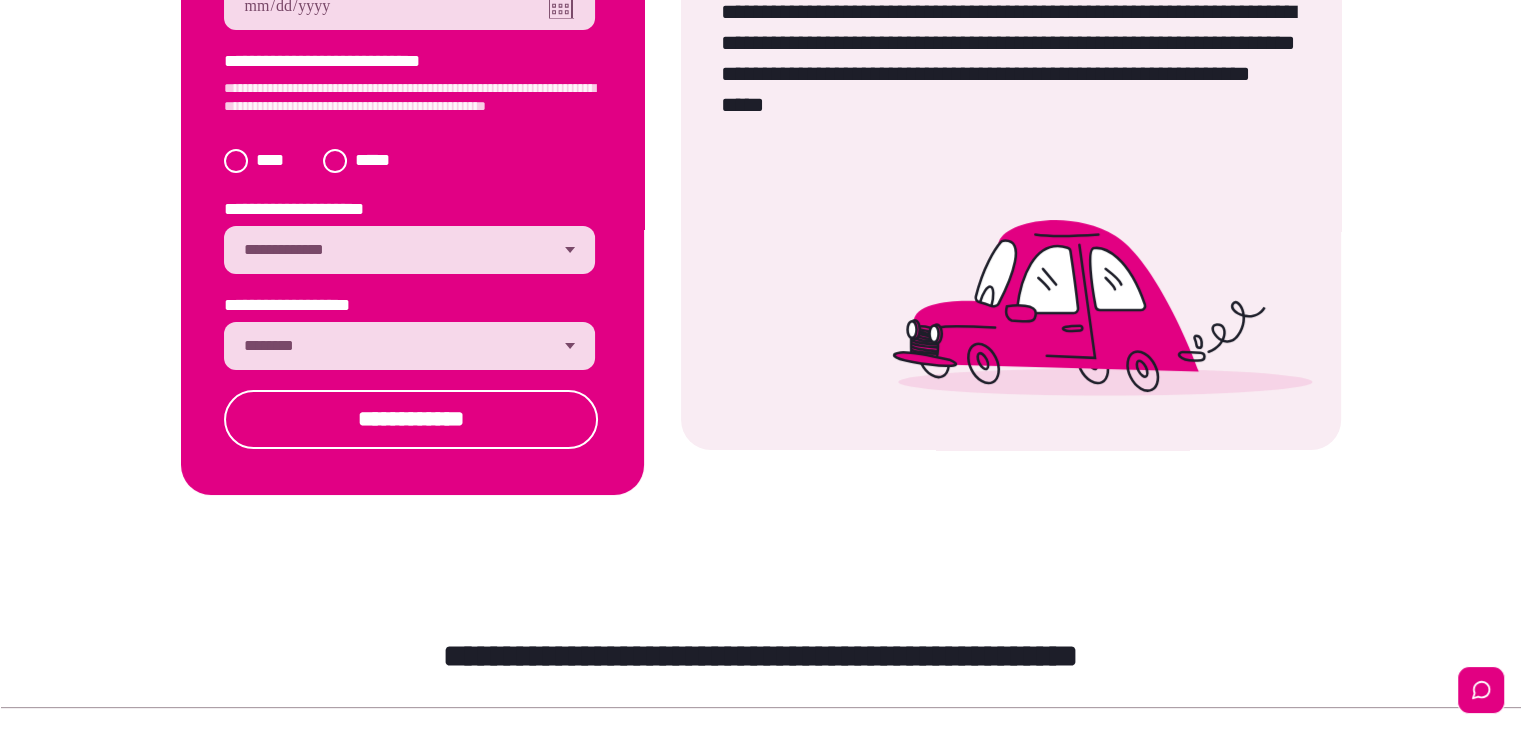 click on "**********" at bounding box center (409, 346) 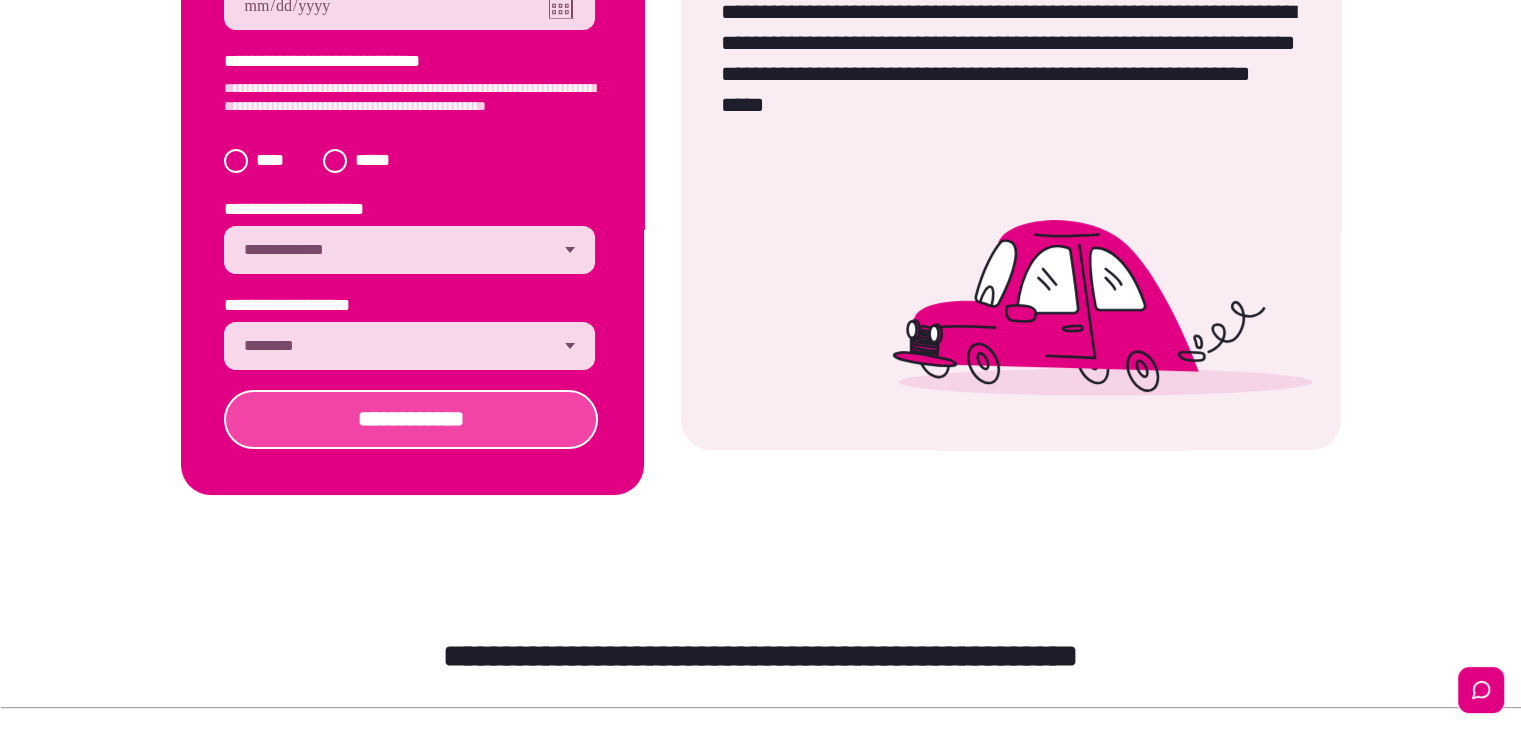 click on "**********" at bounding box center [411, 419] 